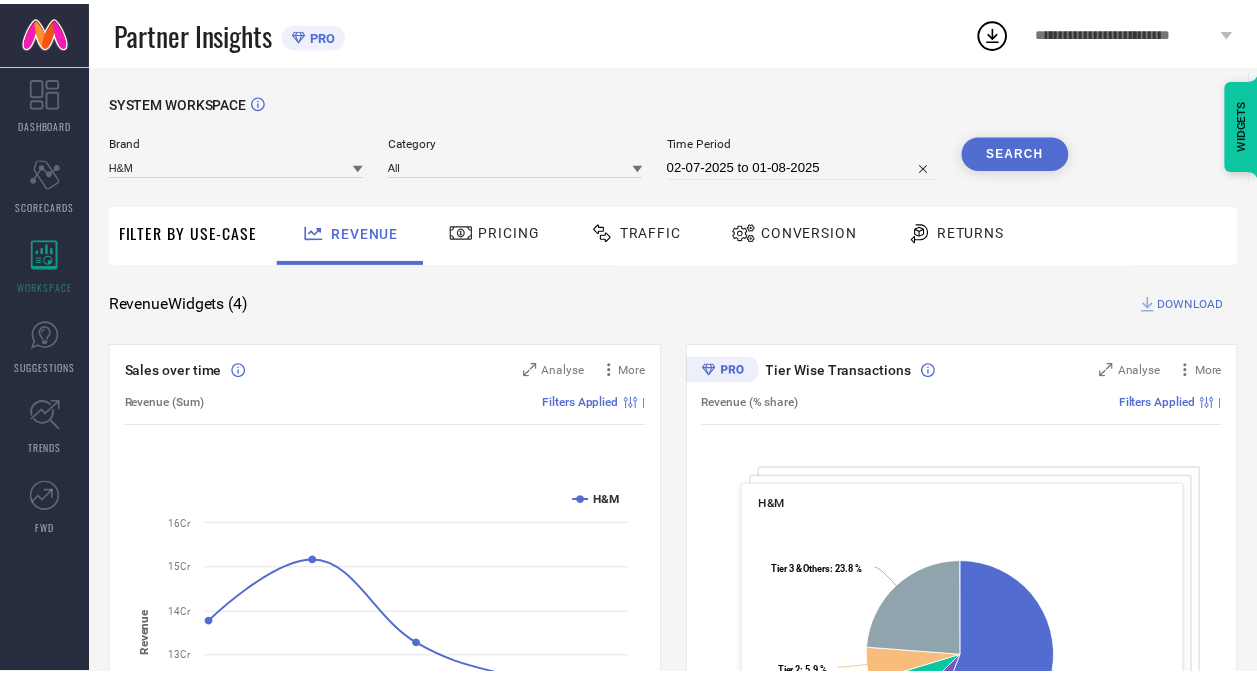 scroll, scrollTop: 0, scrollLeft: 0, axis: both 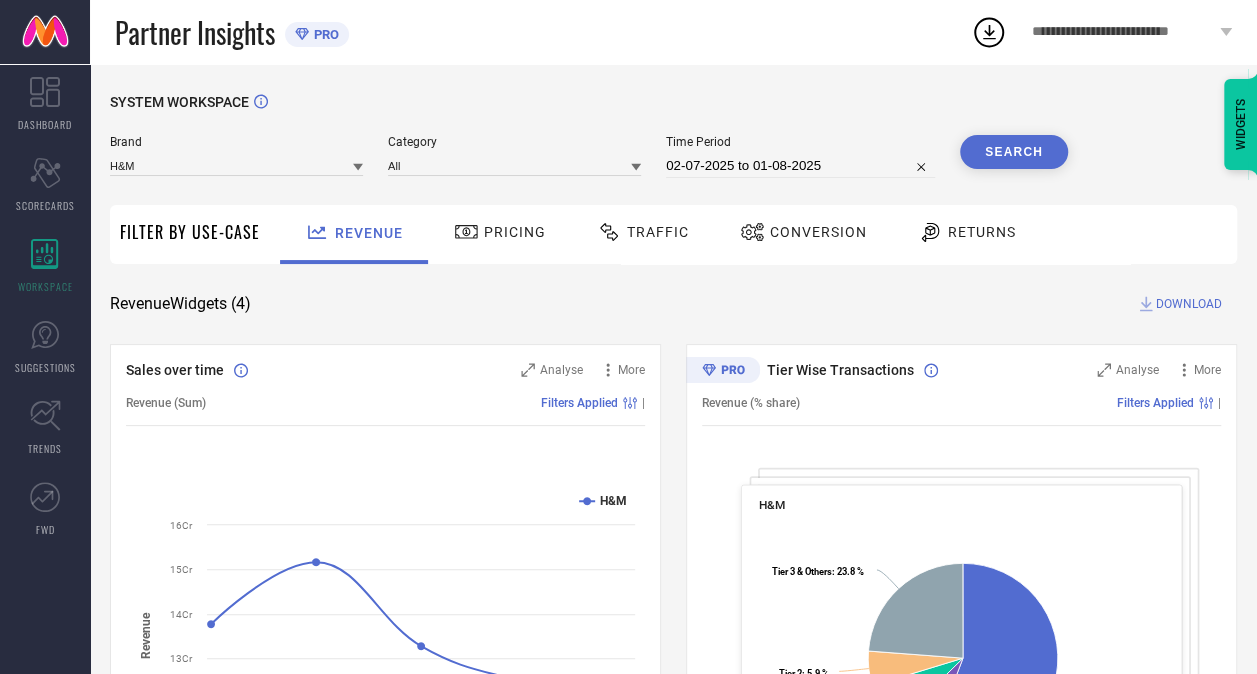 click on "Traffic" at bounding box center (658, 232) 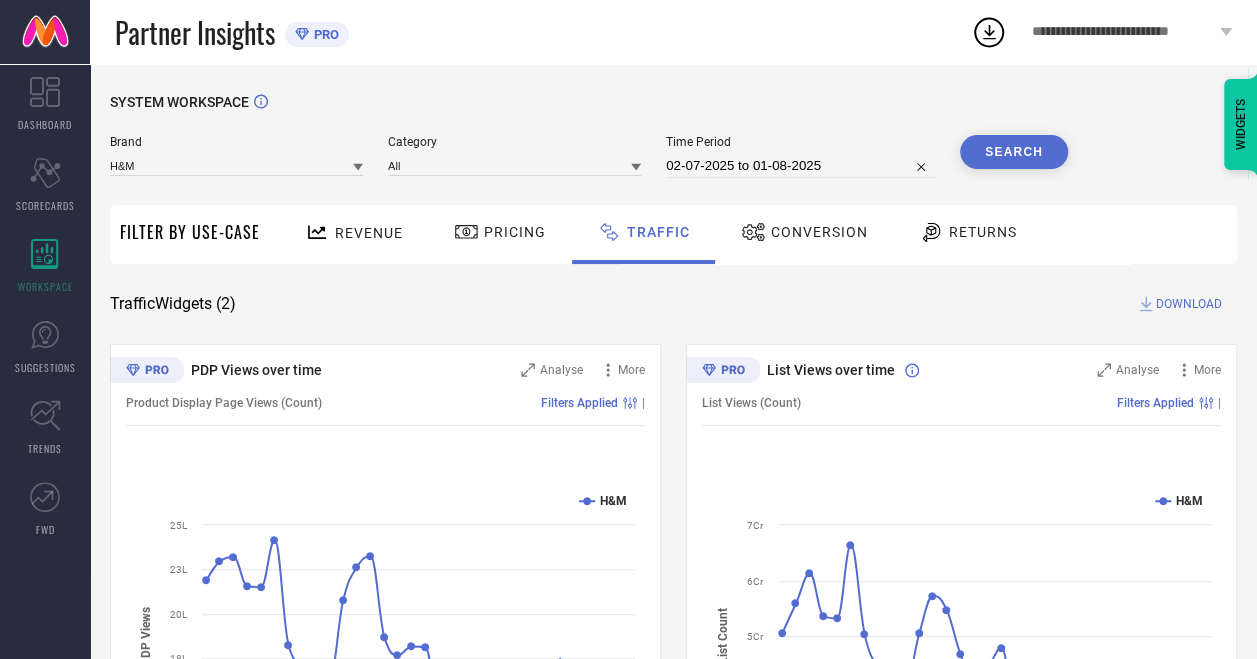 click on "02-07-2025 to 01-08-2025" at bounding box center (800, 166) 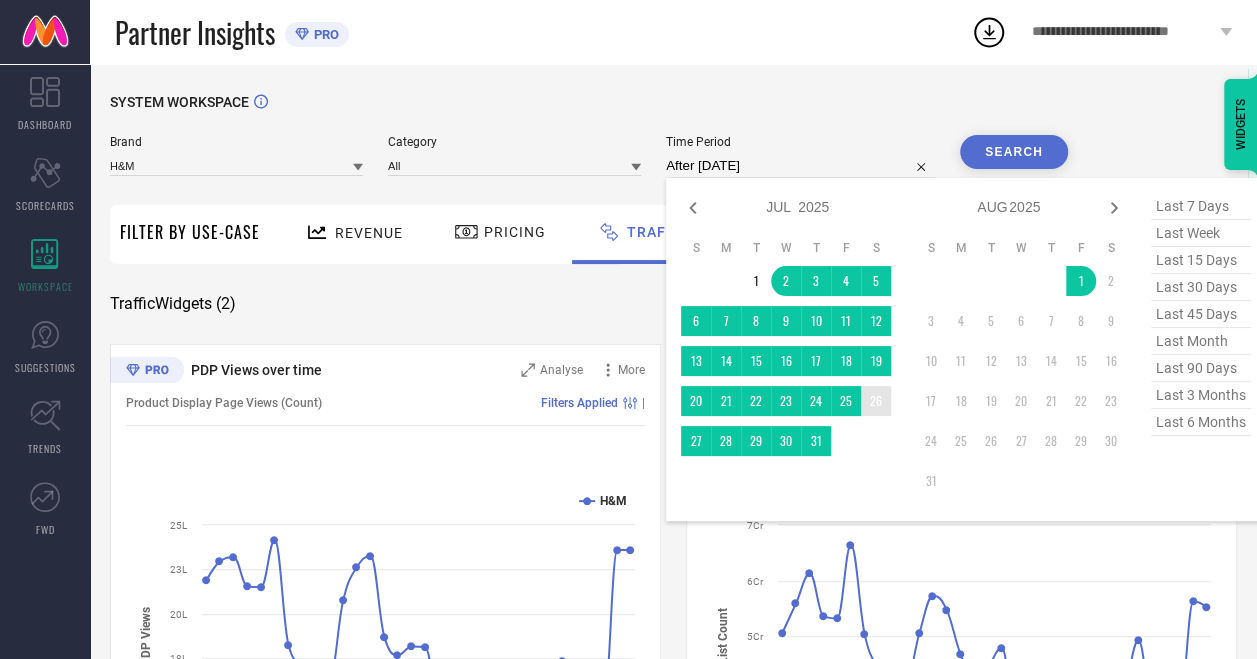 click on "26" at bounding box center (876, 401) 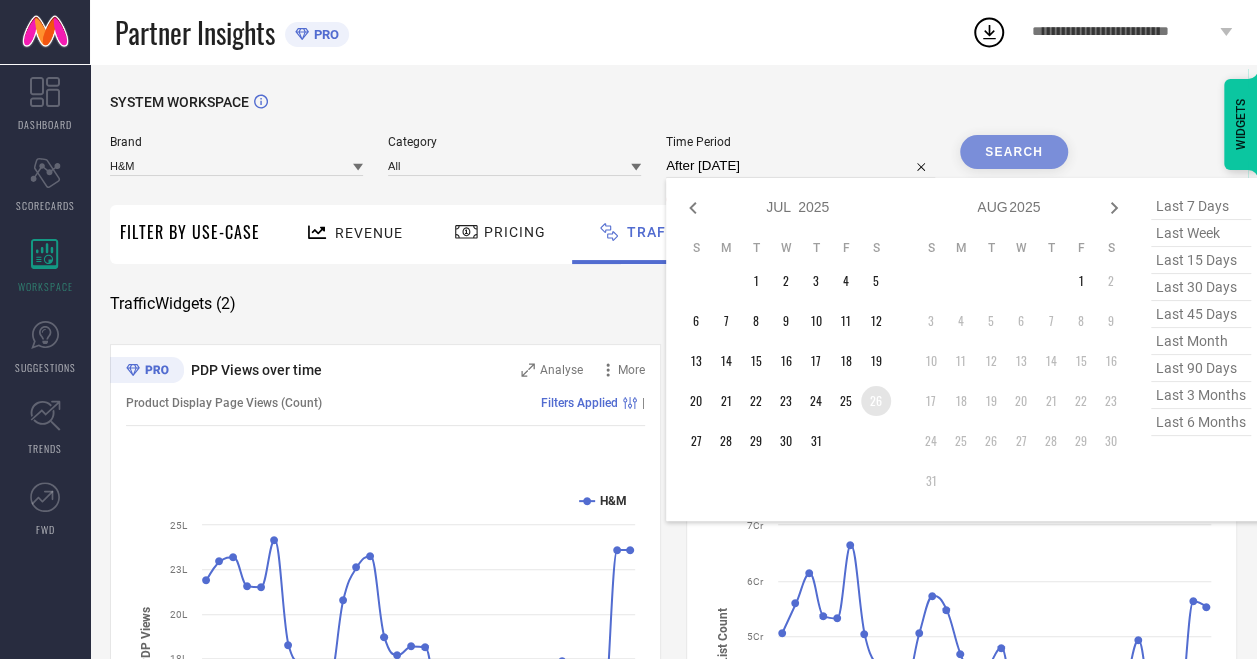 type on "[DATE] to [DATE]" 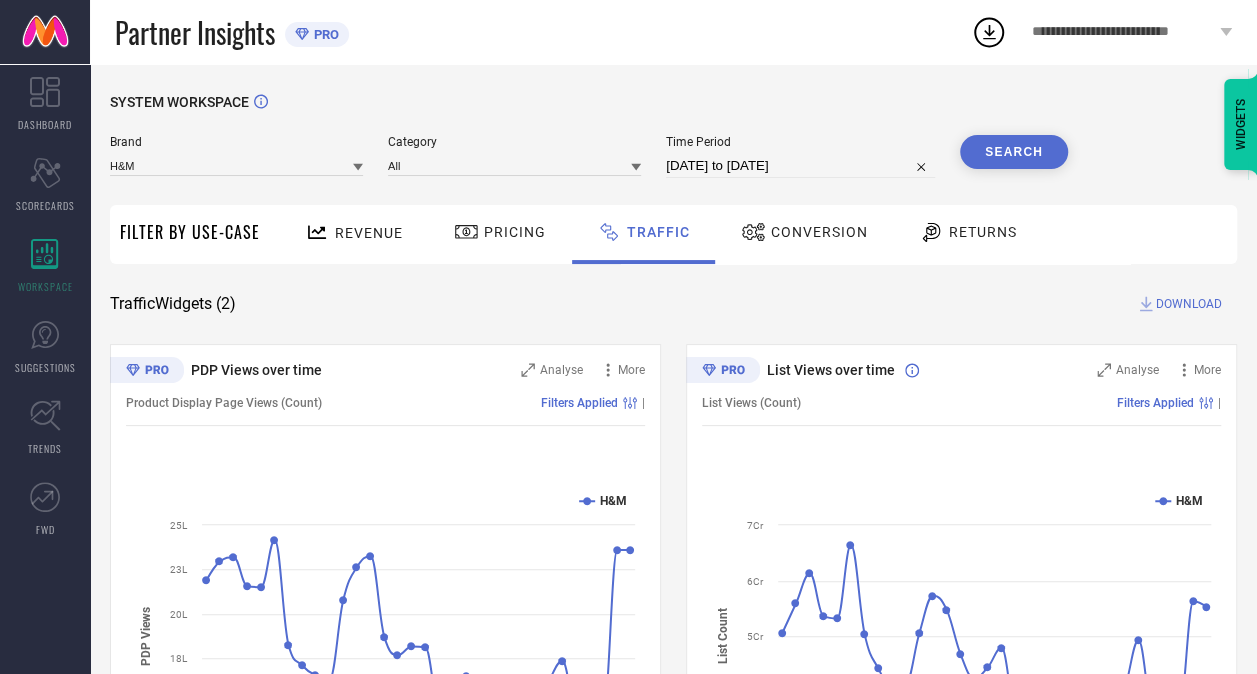 click on "Search" at bounding box center (1014, 152) 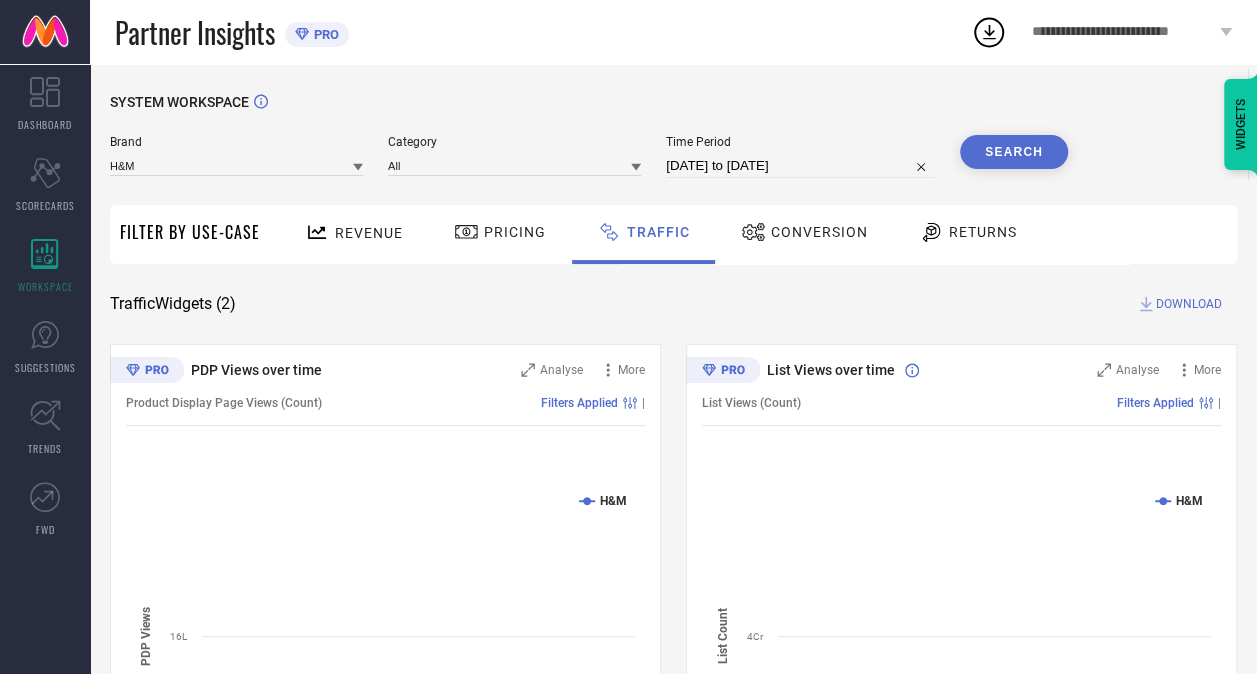 scroll, scrollTop: 200, scrollLeft: 0, axis: vertical 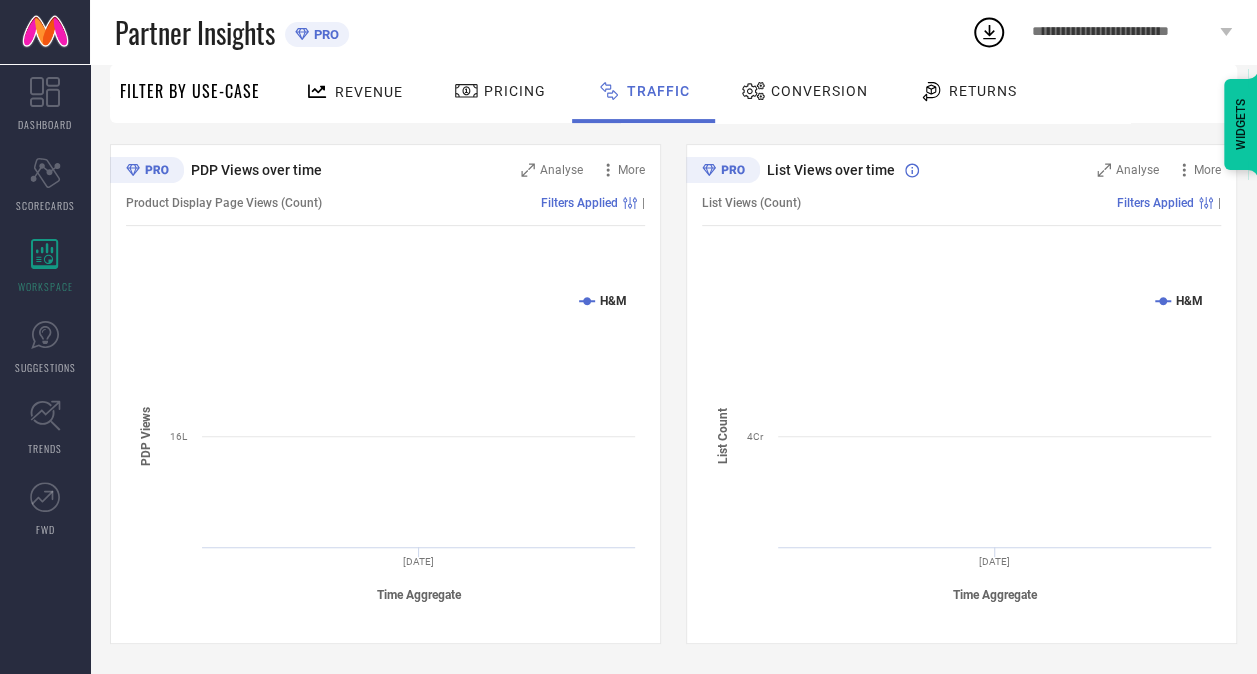 type 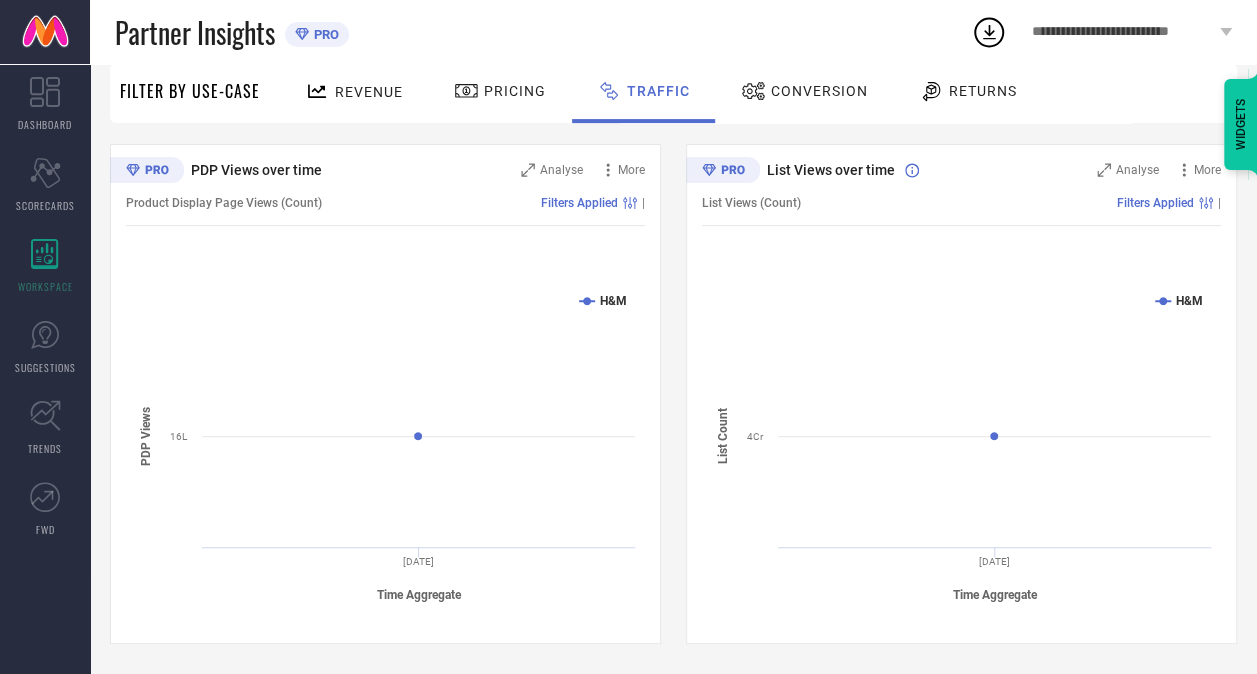 scroll, scrollTop: 26, scrollLeft: 0, axis: vertical 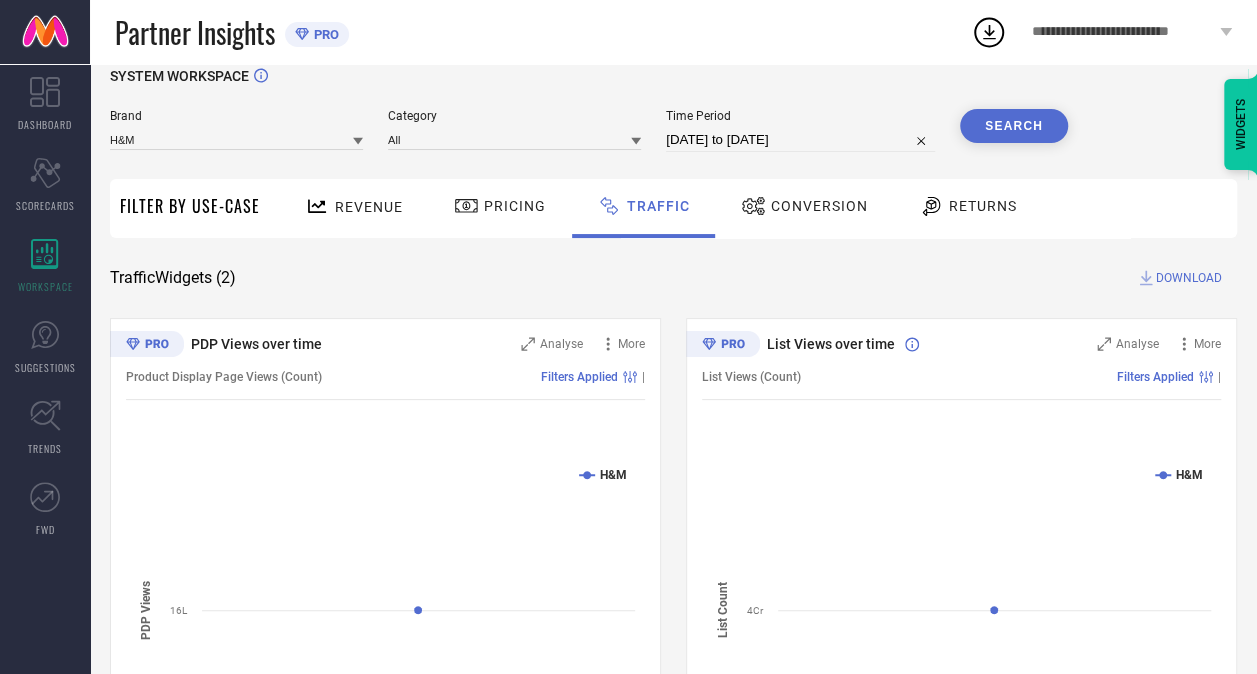 select on "6" 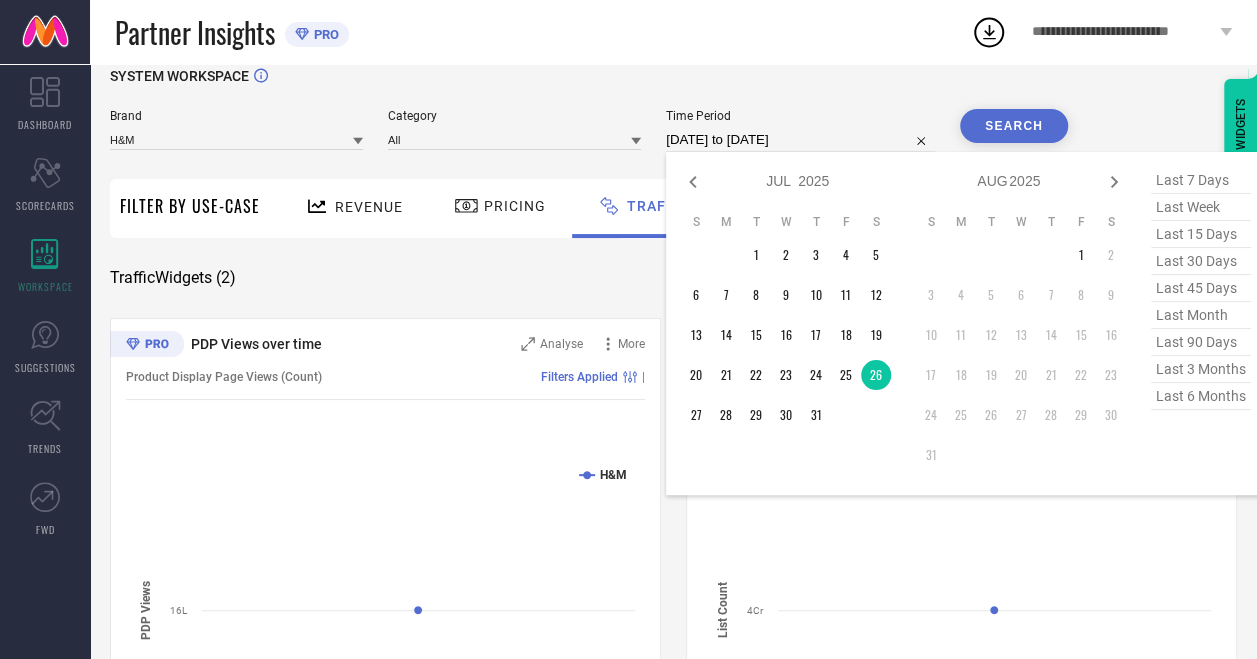click on "[DATE] to [DATE]" at bounding box center [800, 140] 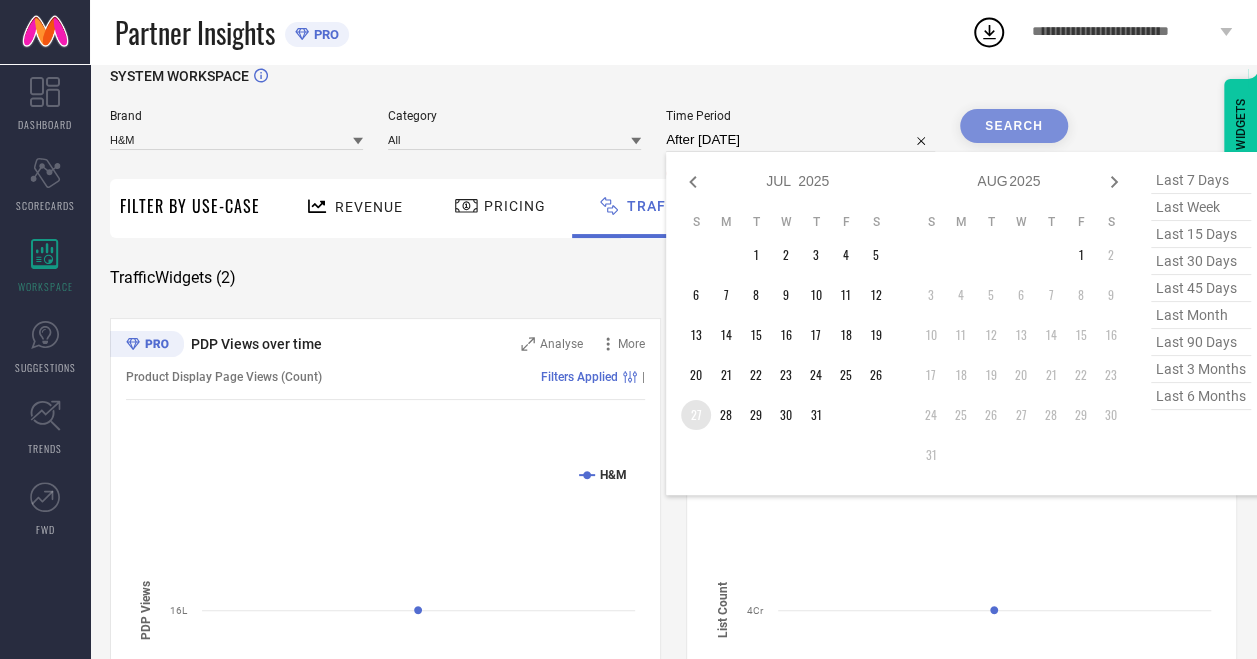 click on "27" at bounding box center [696, 415] 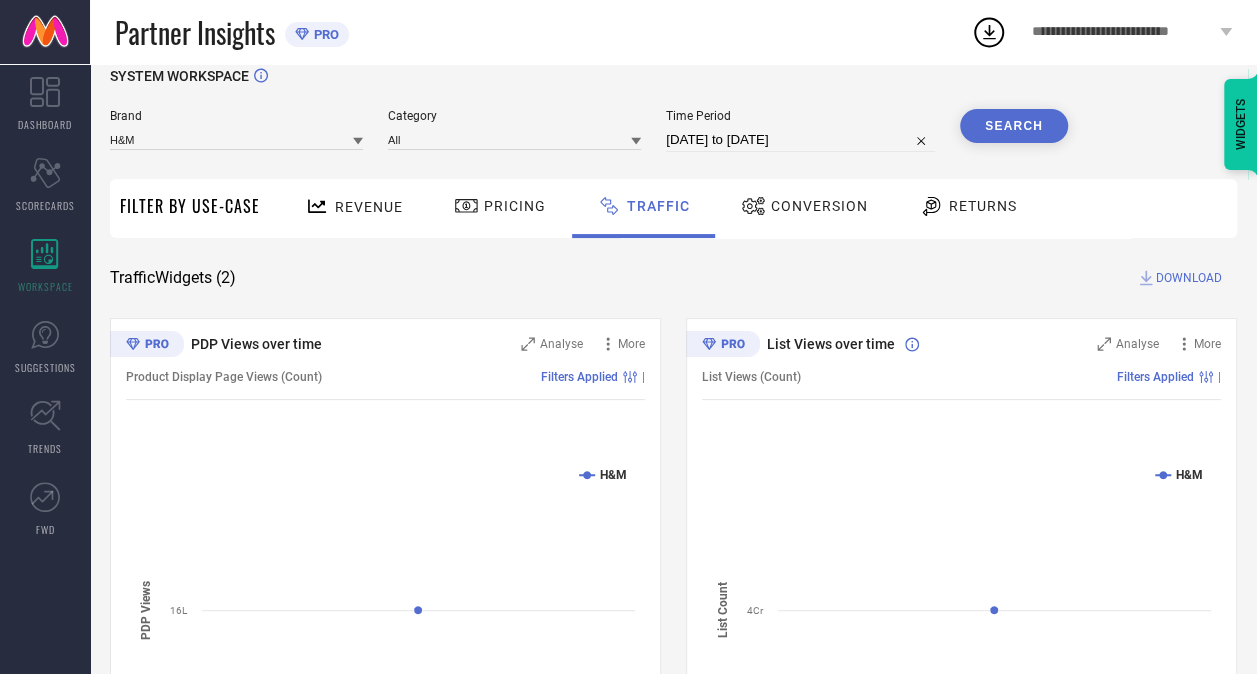 click on "Search" at bounding box center [1014, 126] 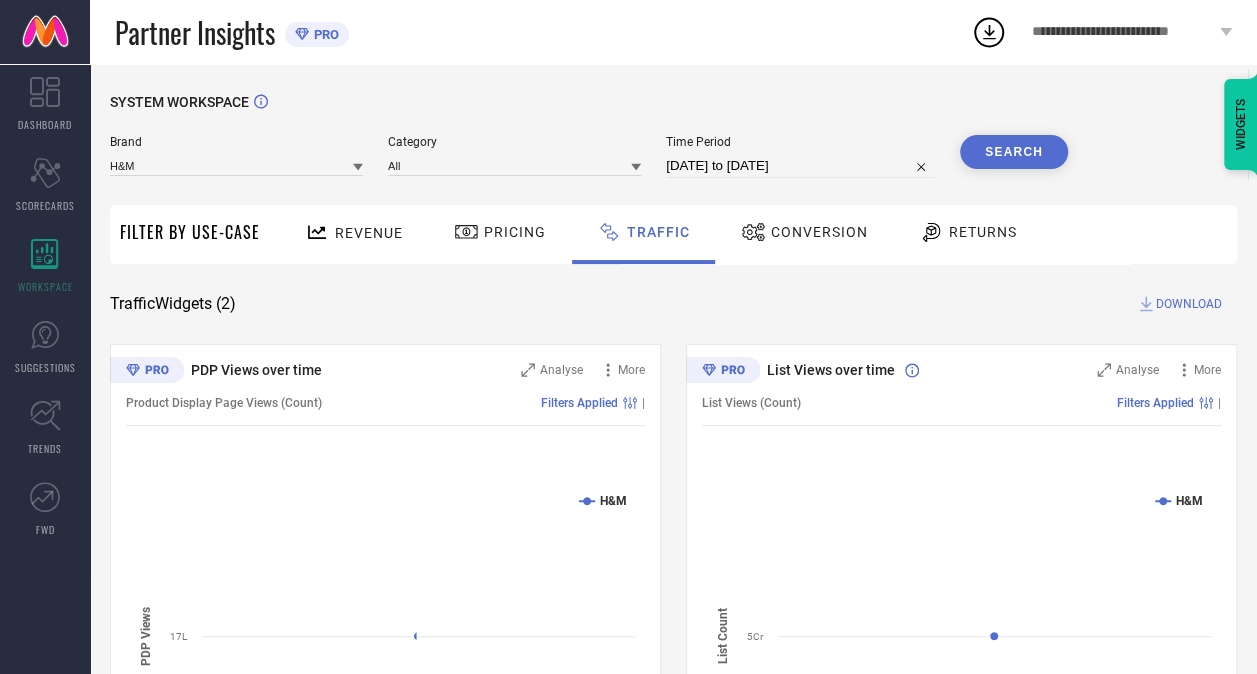 scroll, scrollTop: 200, scrollLeft: 0, axis: vertical 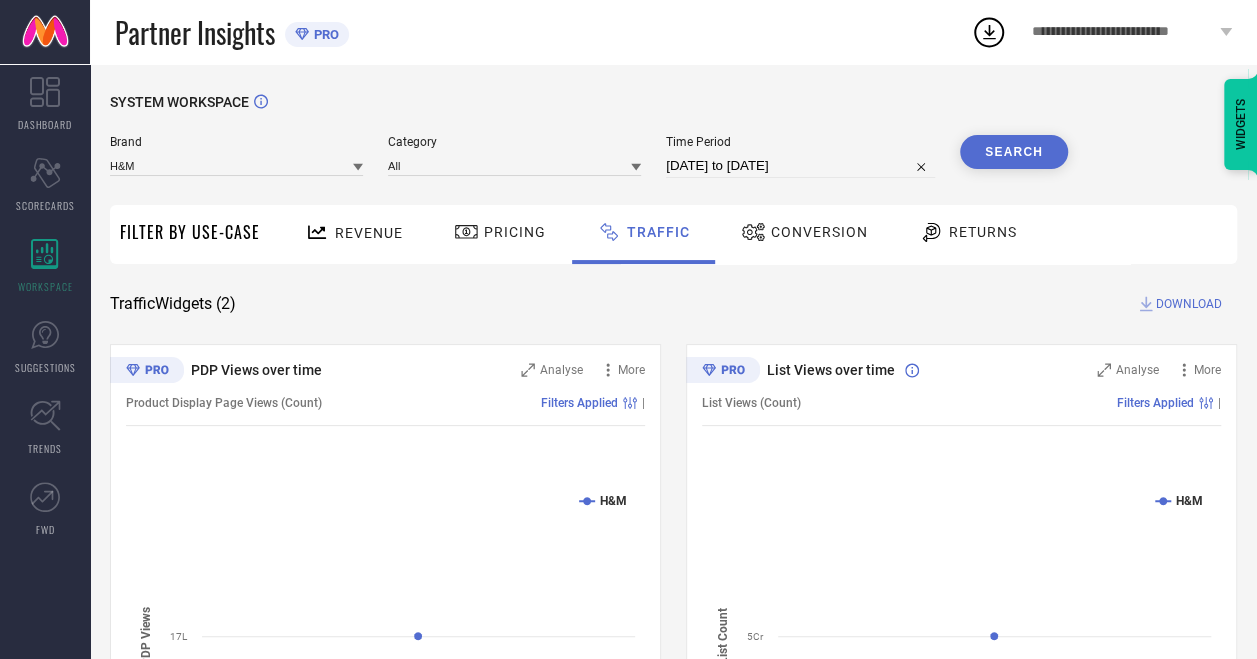 select on "6" 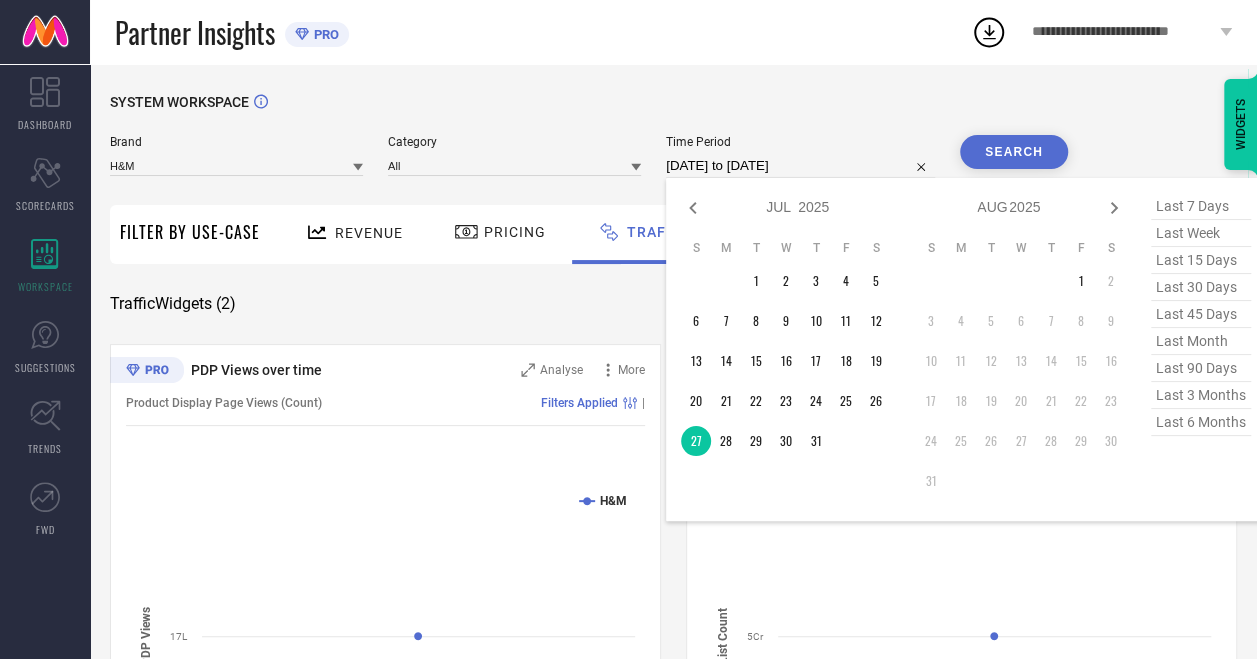 click on "[DATE] to [DATE]" at bounding box center (800, 166) 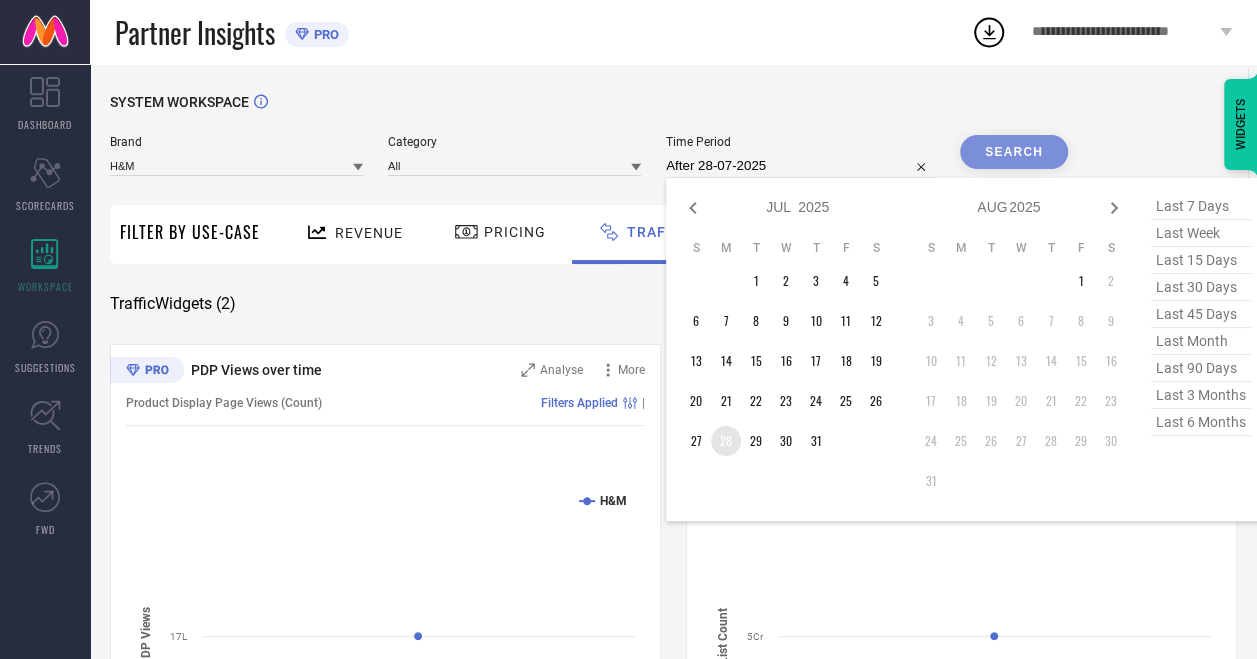 click on "28" at bounding box center [726, 441] 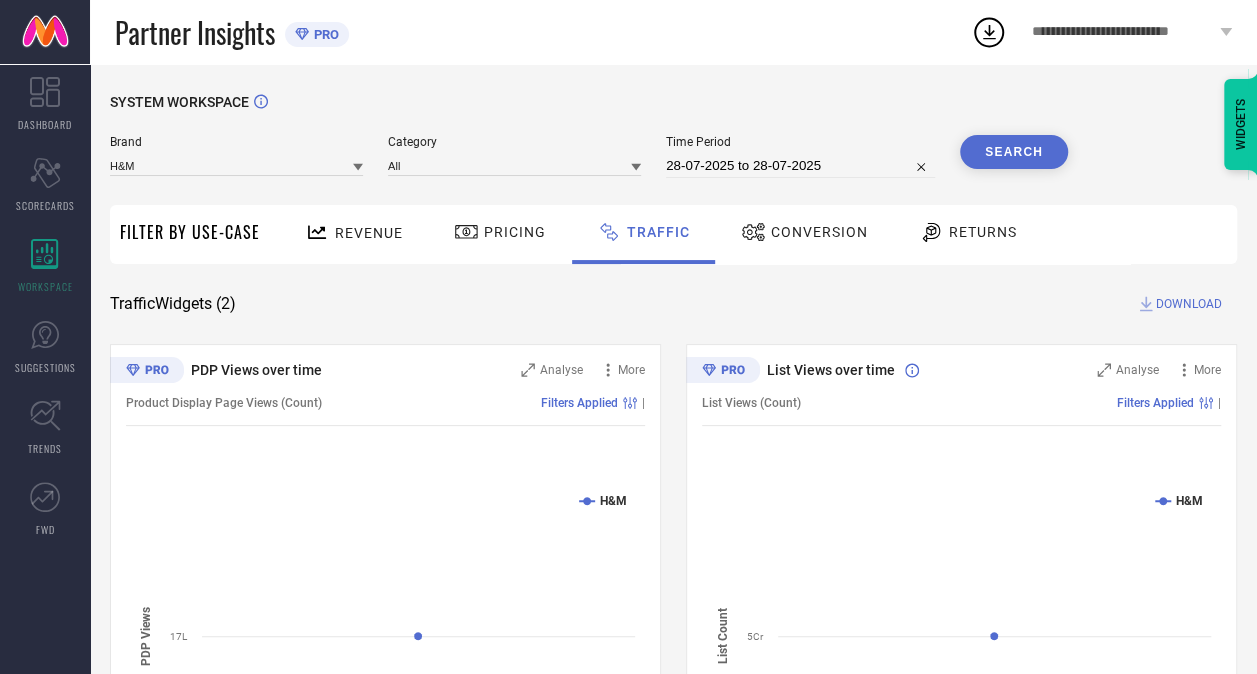 click on "Search" at bounding box center (1014, 152) 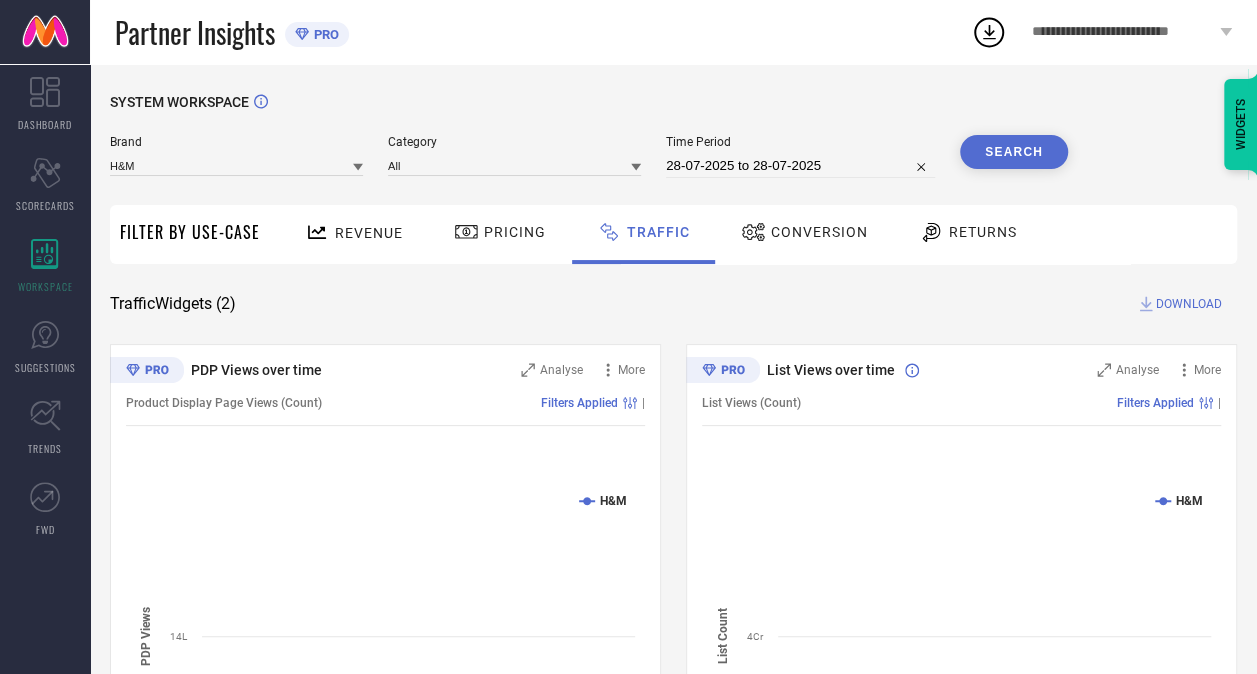scroll, scrollTop: 194, scrollLeft: 0, axis: vertical 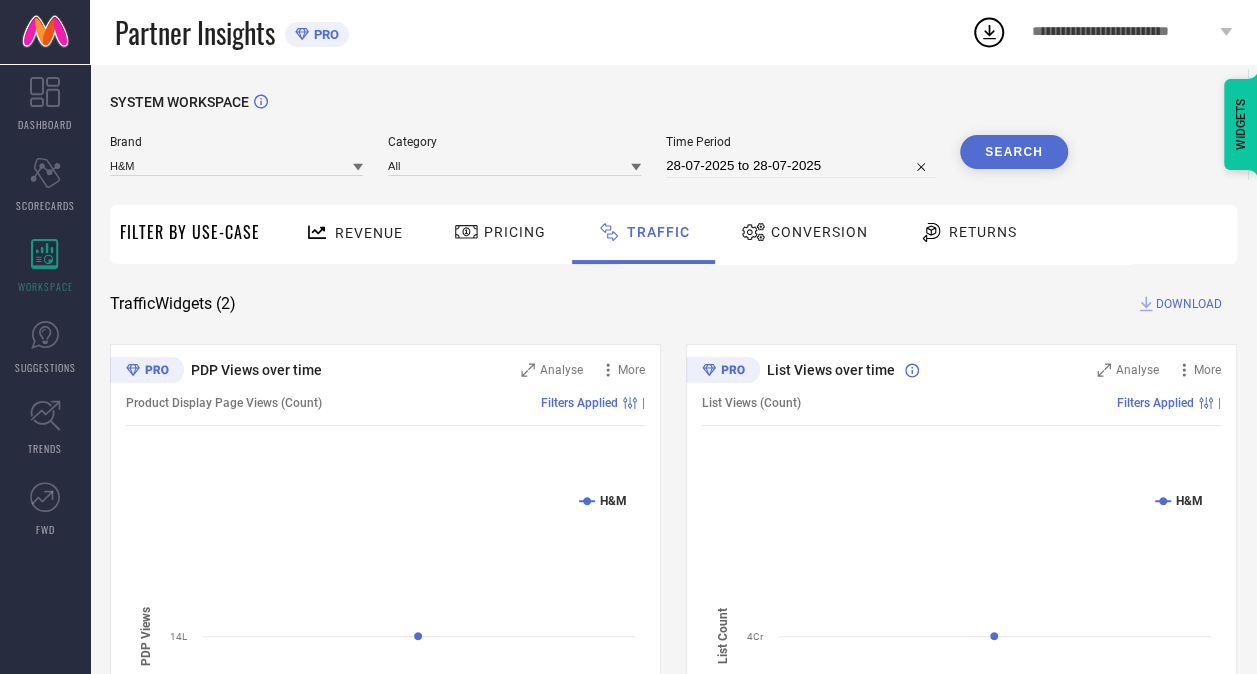 select on "6" 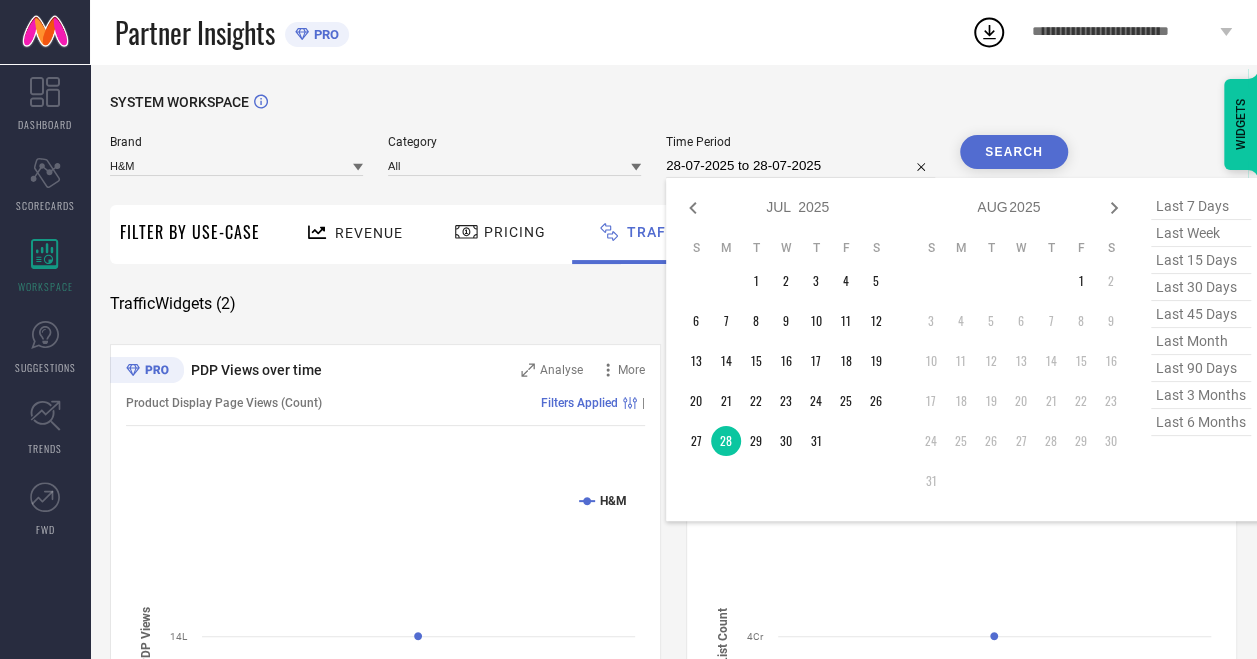 click on "28-07-2025 to 28-07-2025" at bounding box center [800, 166] 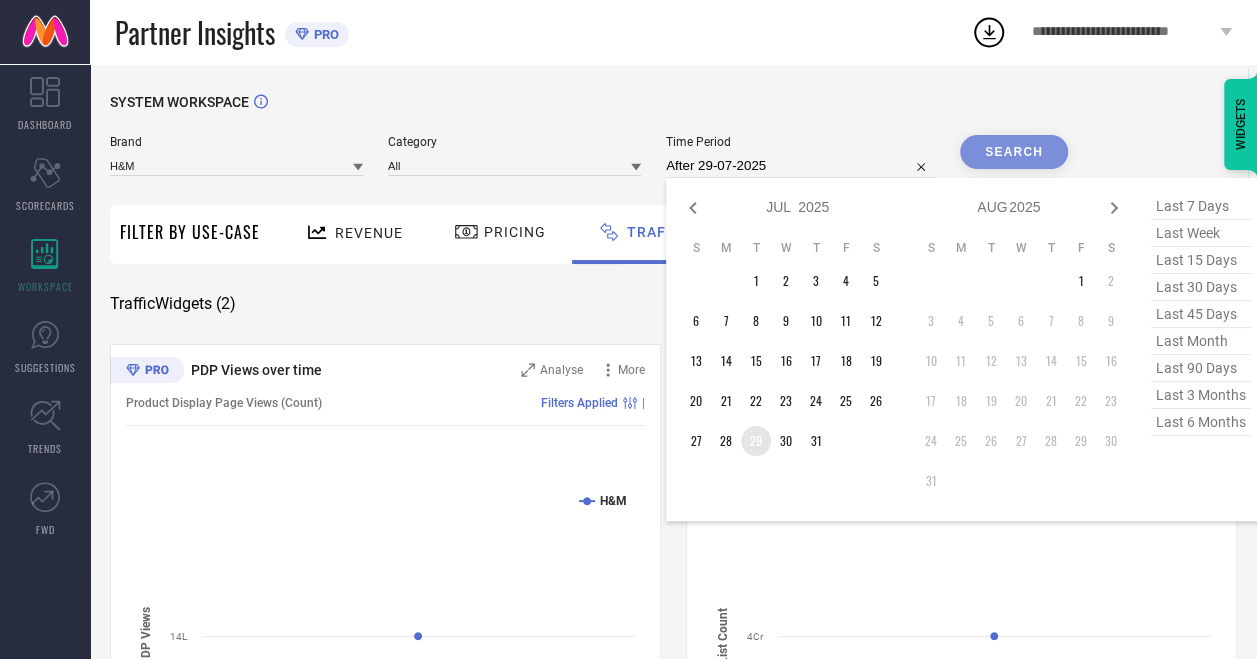 click on "29" at bounding box center (756, 441) 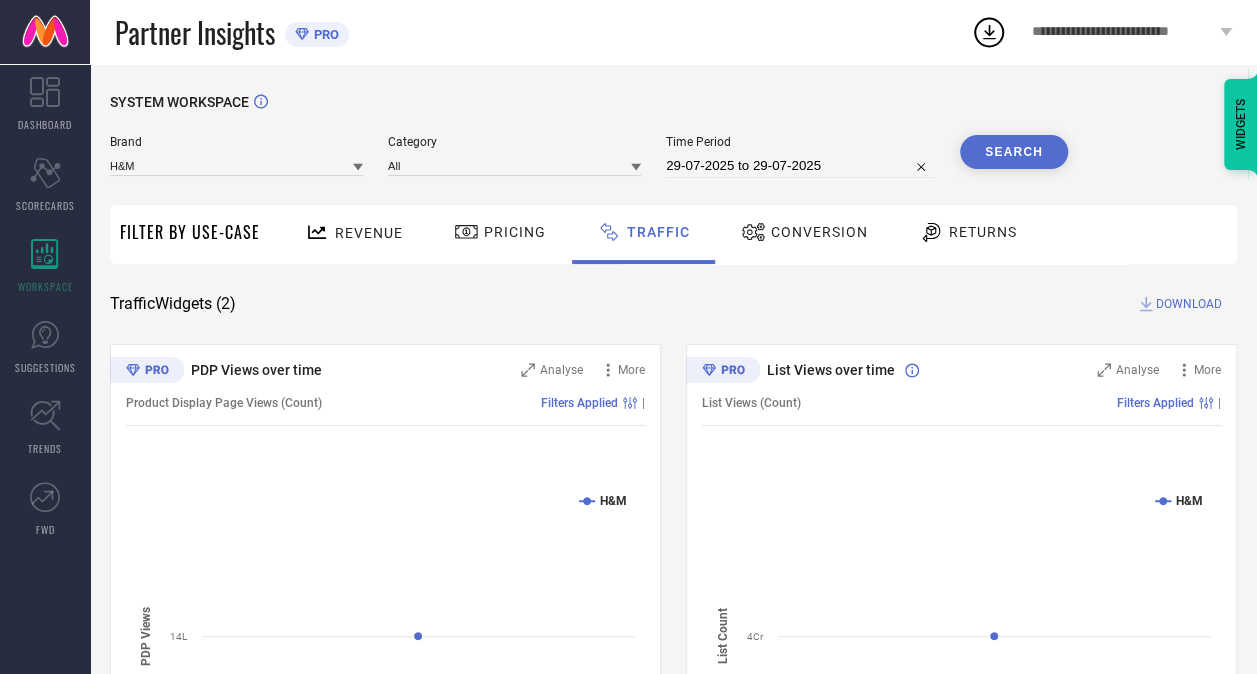 click on "Search" at bounding box center (1014, 152) 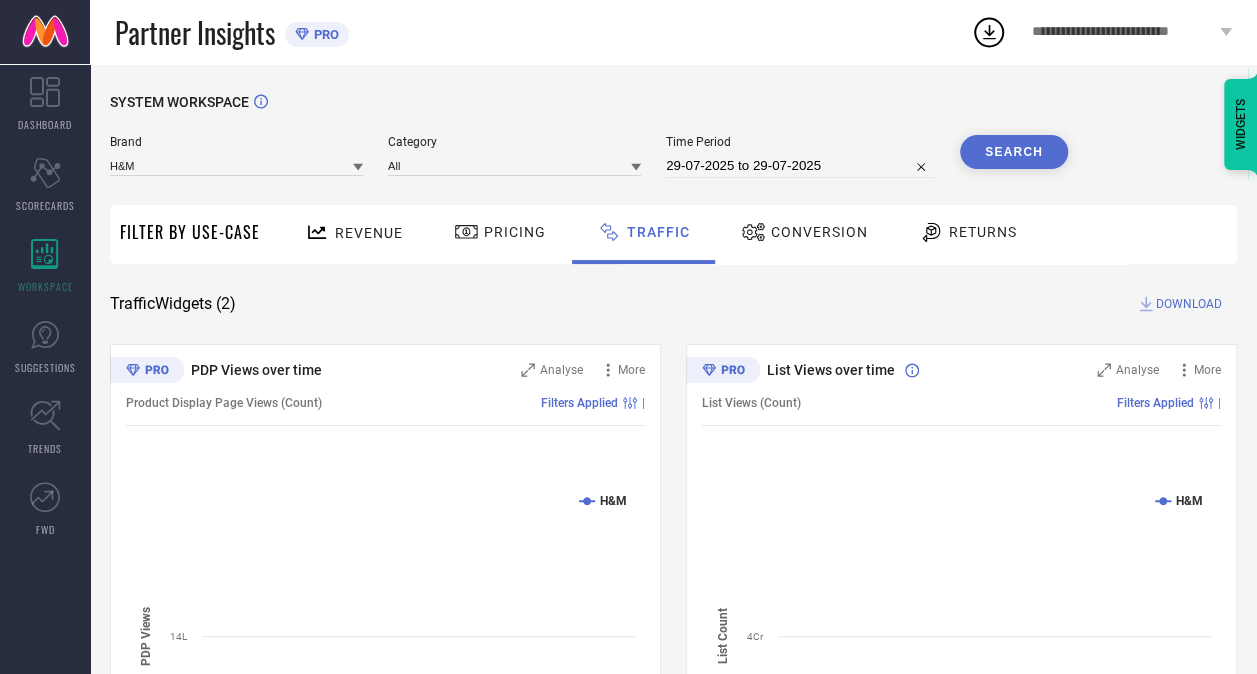 scroll, scrollTop: 200, scrollLeft: 0, axis: vertical 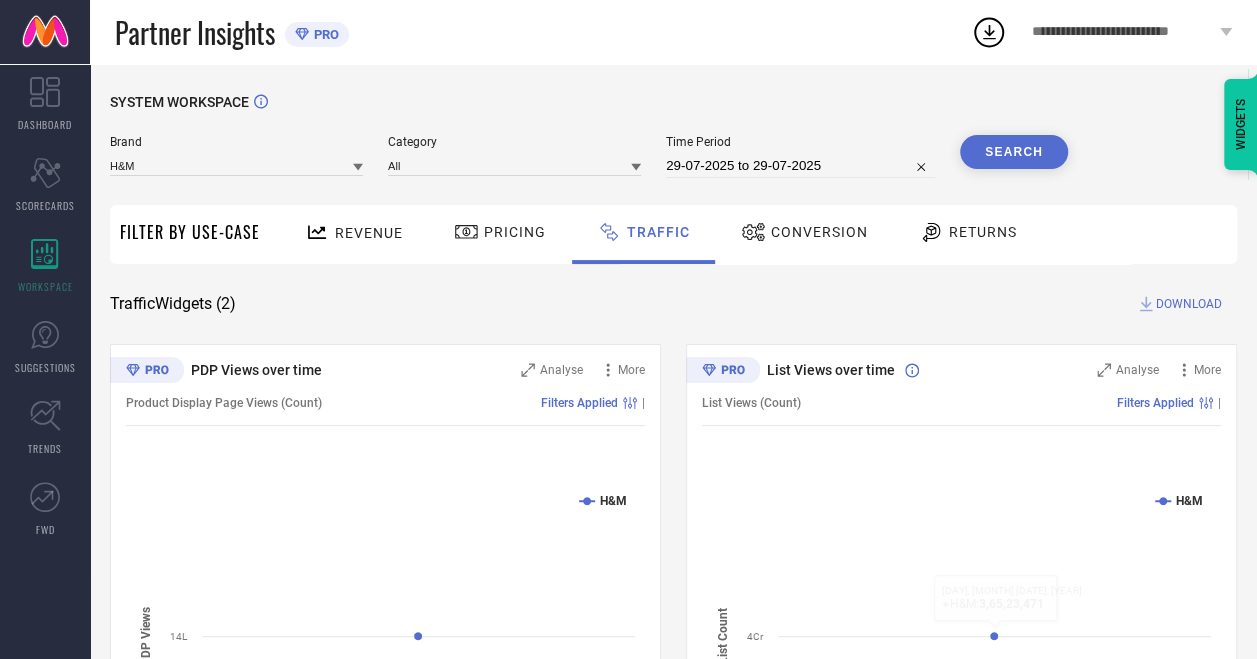 select on "6" 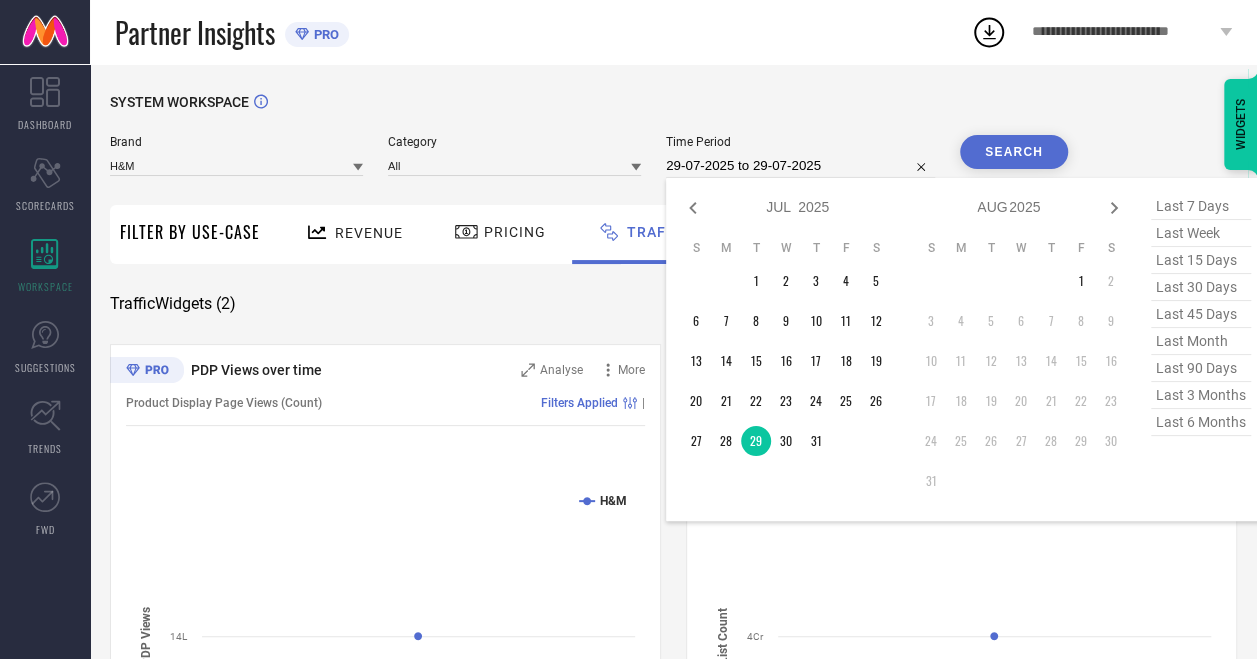click on "29-07-2025 to 29-07-2025" at bounding box center [800, 166] 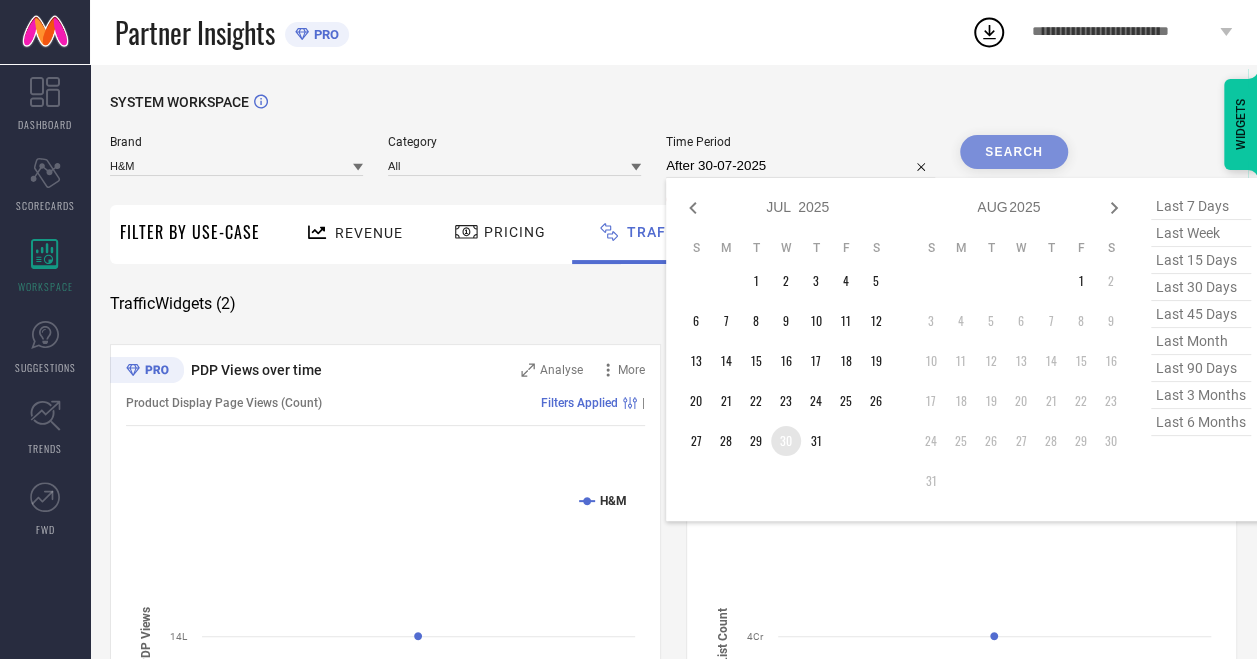 click on "30" at bounding box center [786, 441] 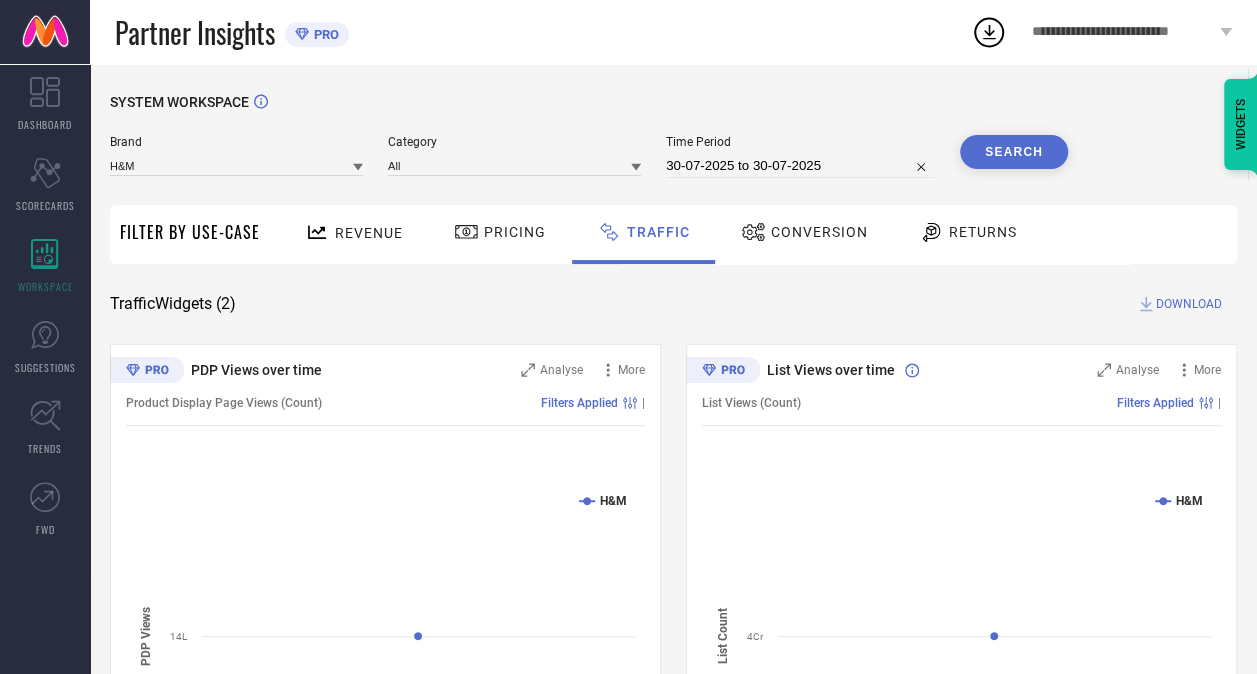 click on "Search" at bounding box center (1014, 152) 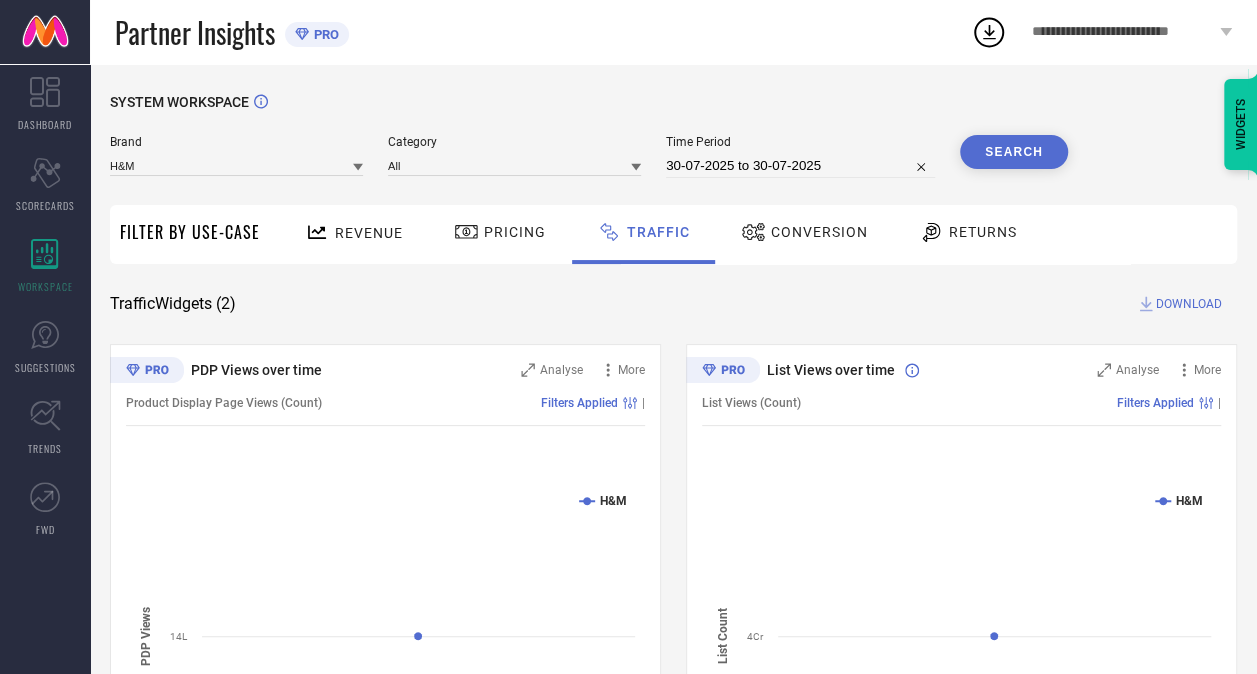 scroll, scrollTop: 132, scrollLeft: 0, axis: vertical 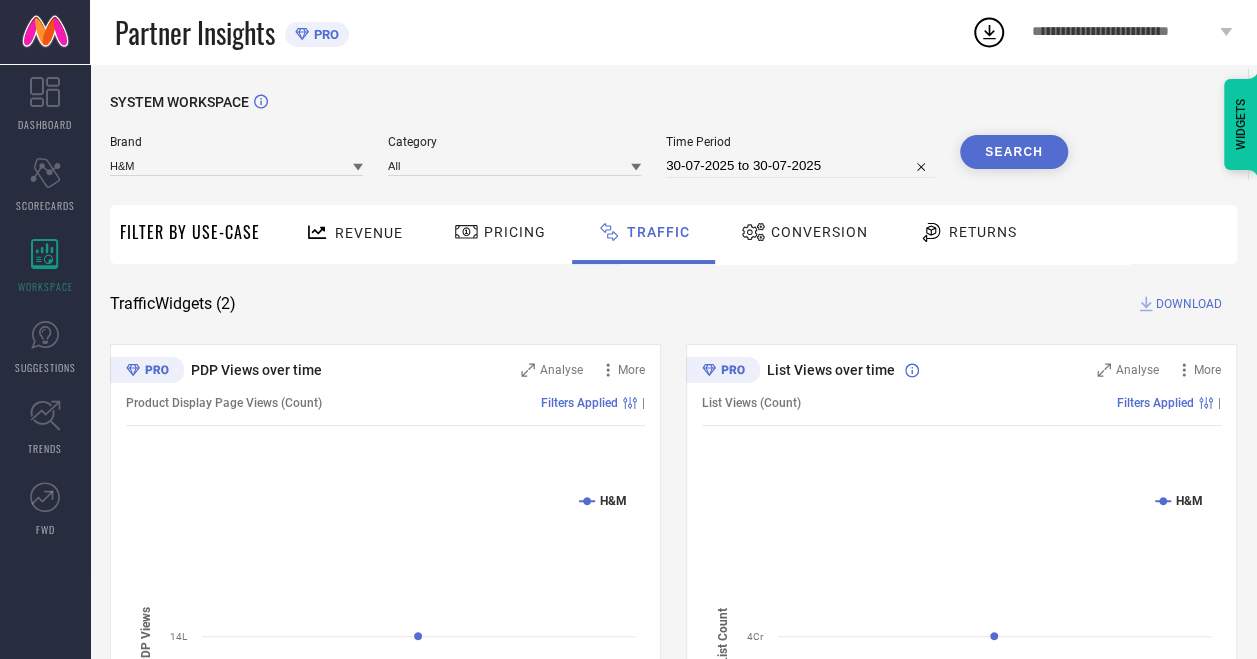 select on "6" 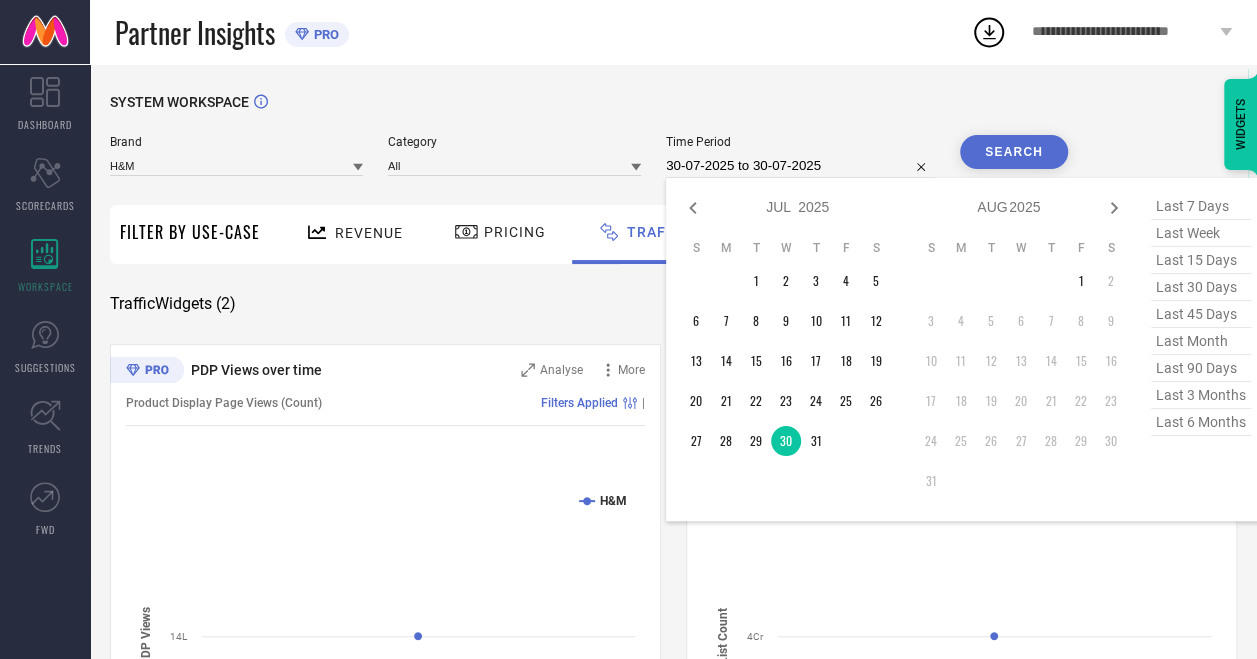 click on "30-07-2025 to 30-07-2025" at bounding box center (800, 166) 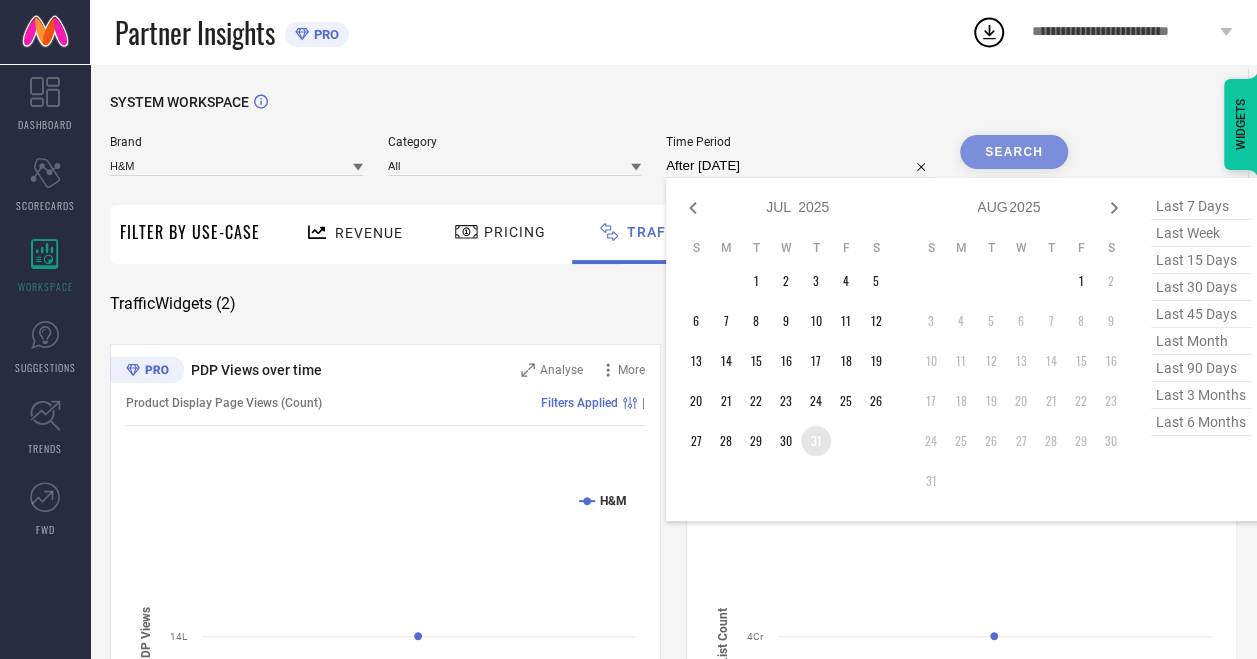 click on "31" at bounding box center [816, 441] 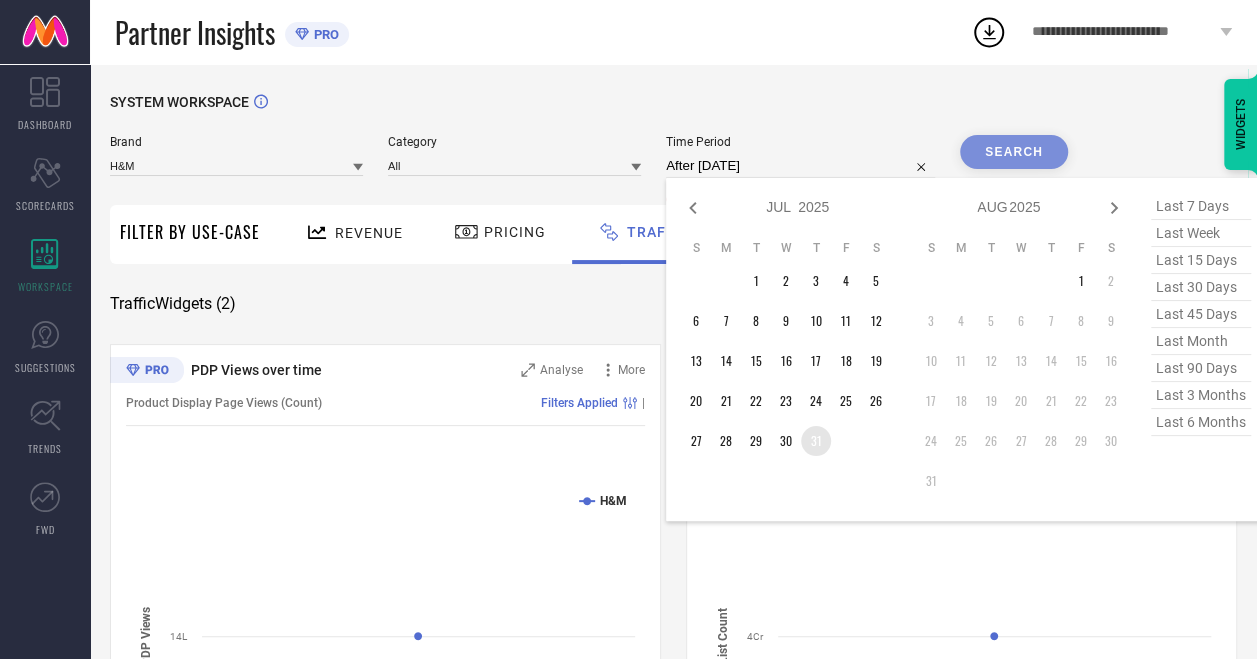 type on "[DATE] to [DATE]" 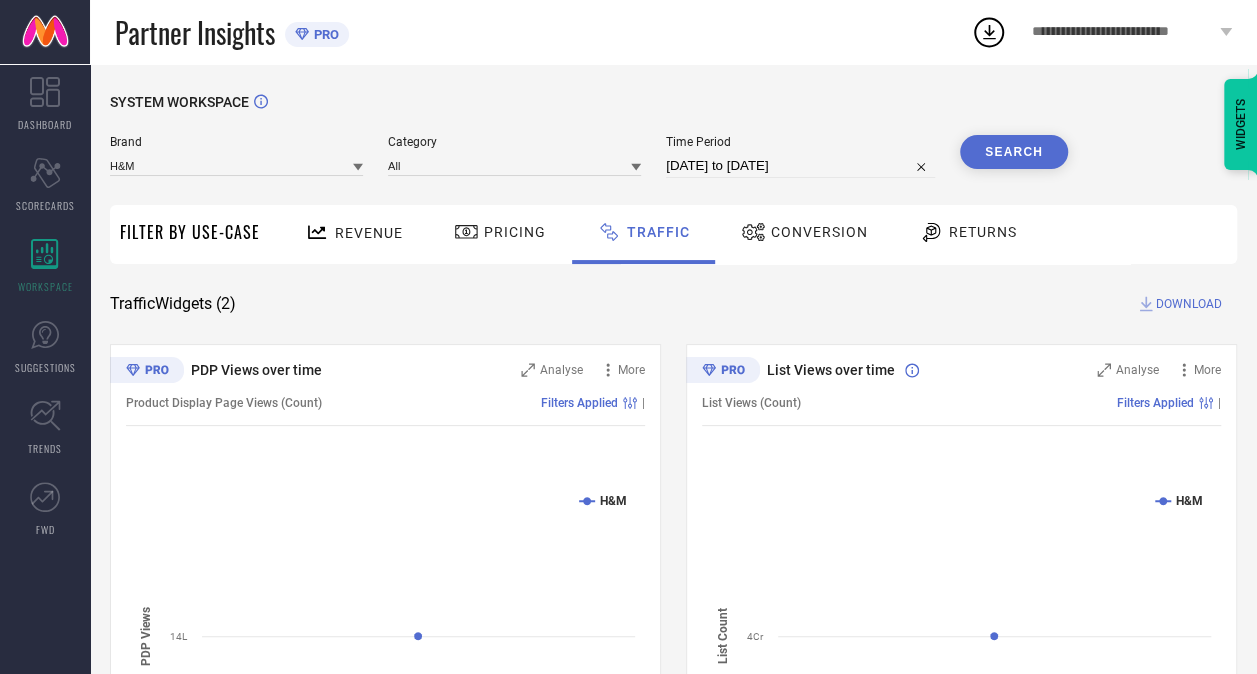 click on "Search" at bounding box center (1014, 152) 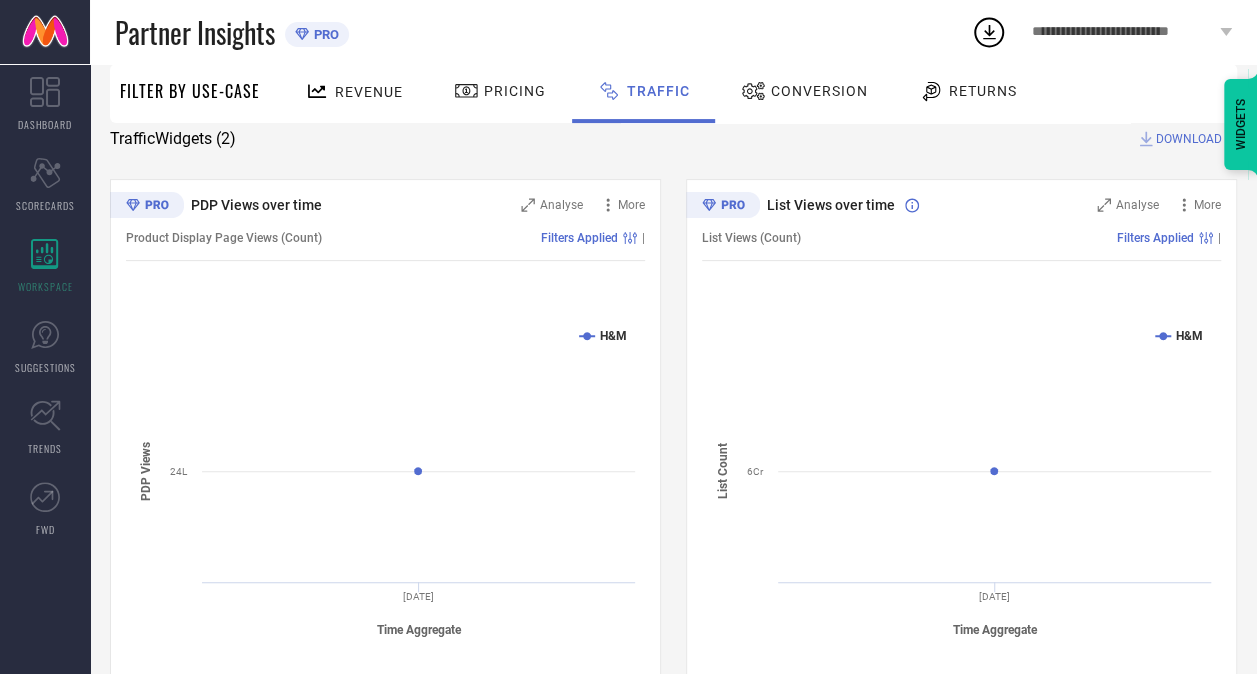scroll, scrollTop: 166, scrollLeft: 0, axis: vertical 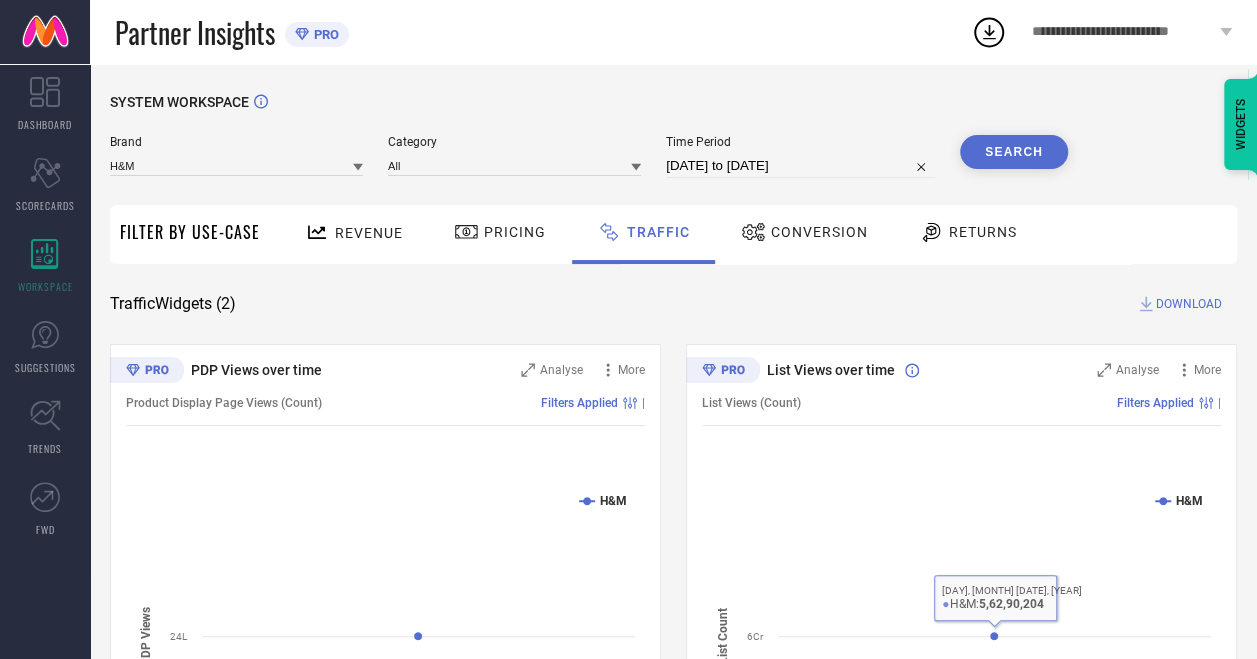 select on "6" 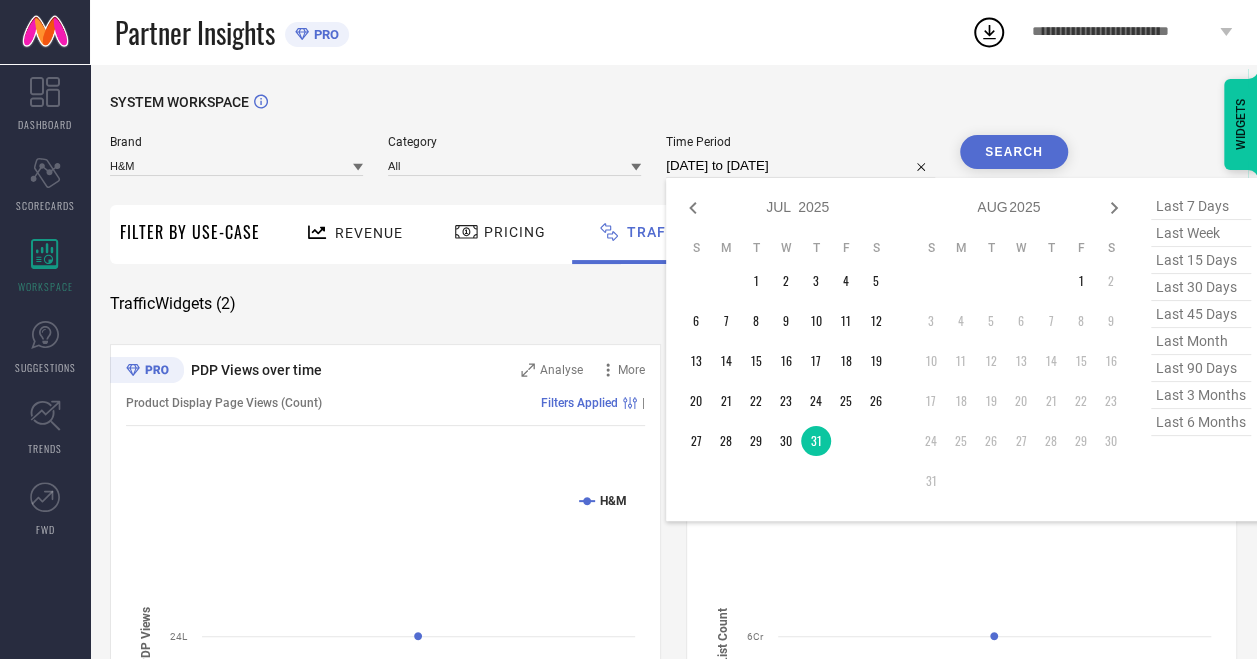 click on "[DATE] to [DATE]" at bounding box center [800, 166] 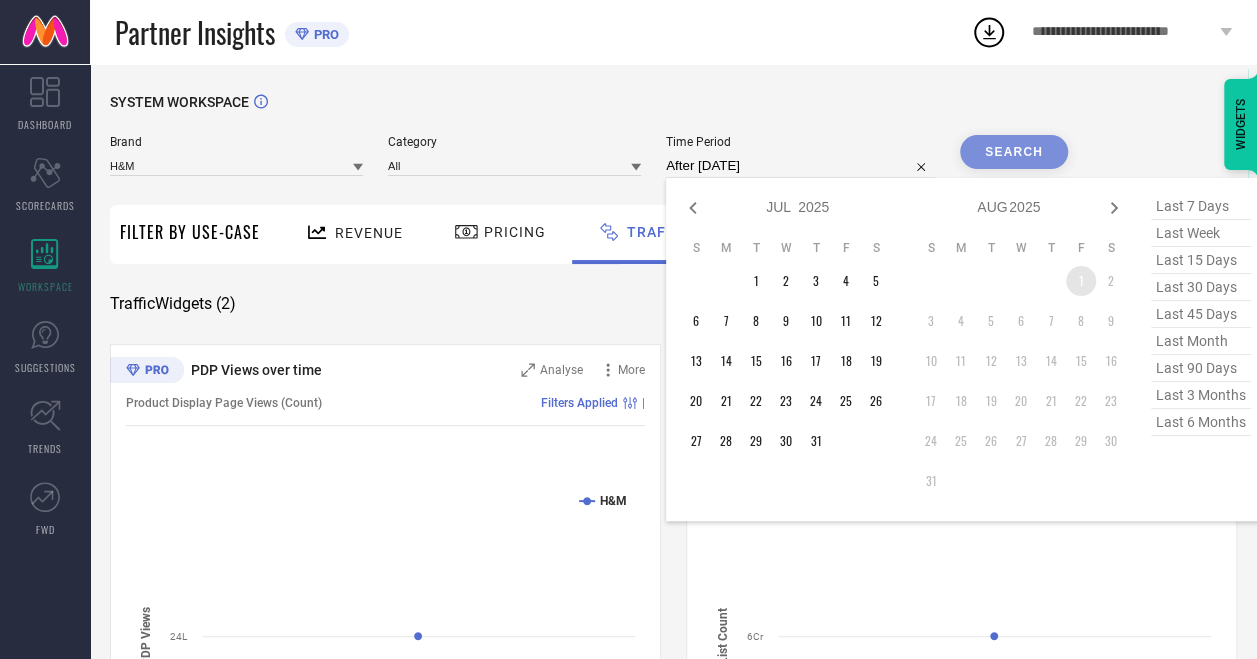 click on "1" at bounding box center (1081, 281) 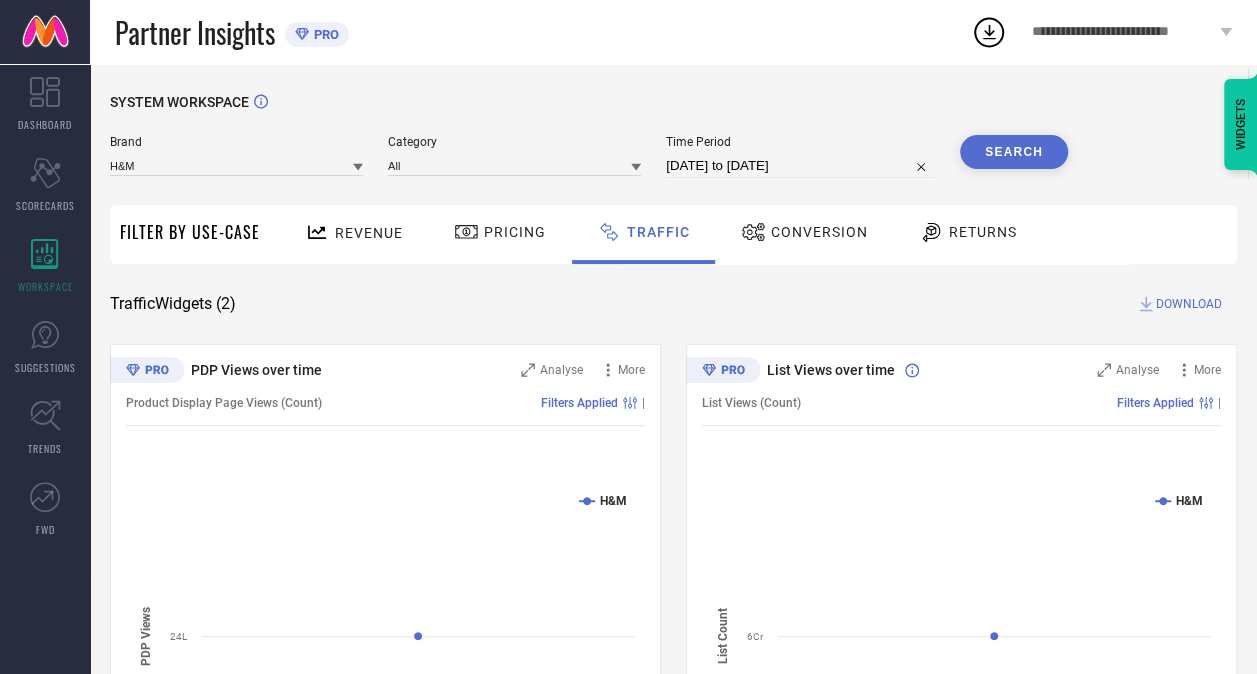 click on "Search" at bounding box center (1014, 152) 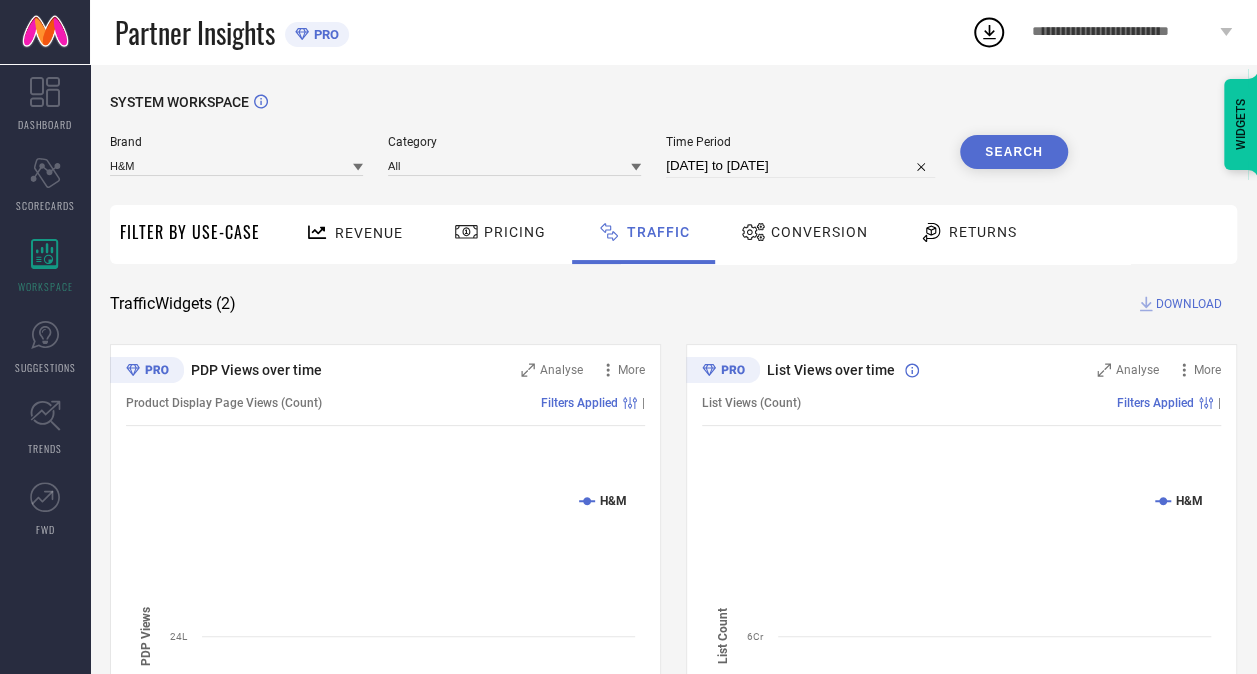 scroll, scrollTop: 200, scrollLeft: 0, axis: vertical 